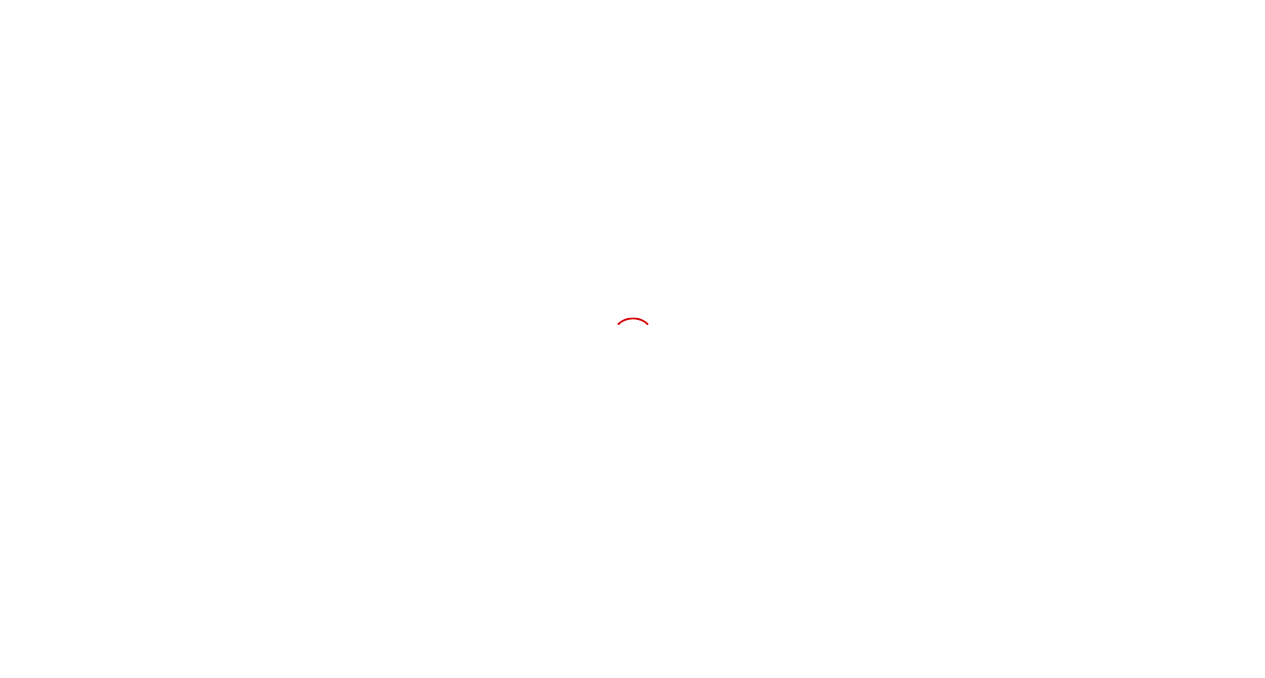 scroll, scrollTop: 0, scrollLeft: 0, axis: both 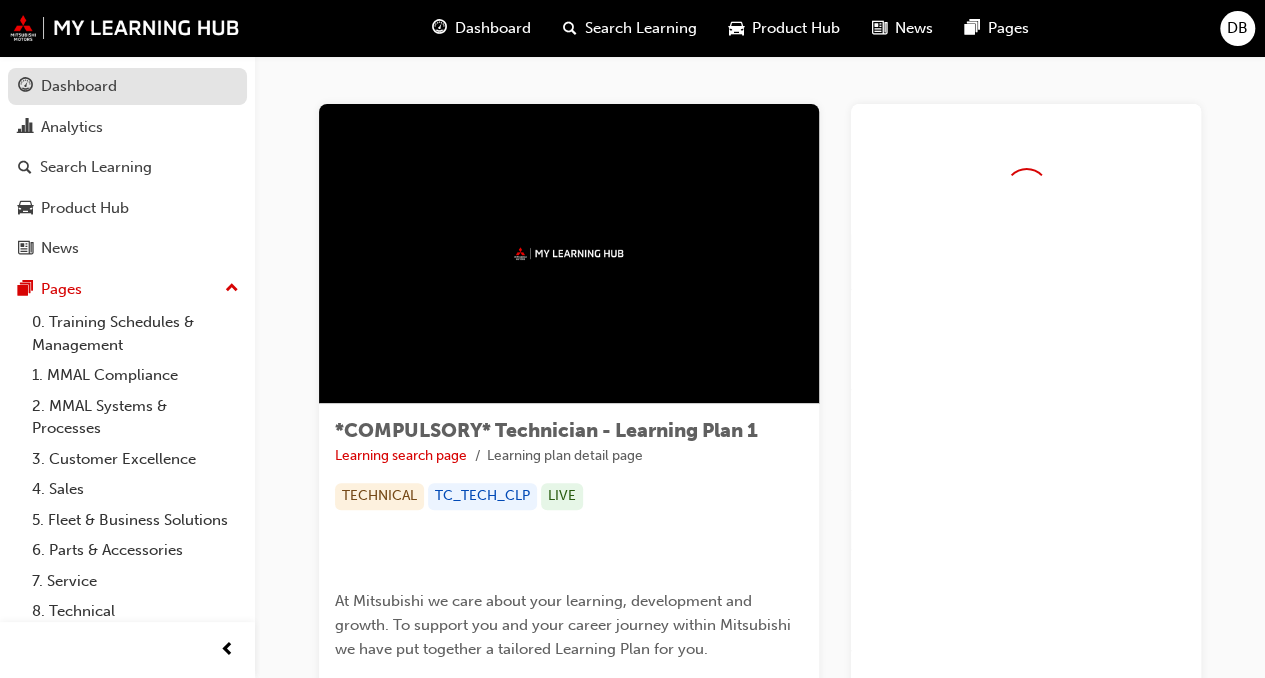 click on "Dashboard" at bounding box center [79, 86] 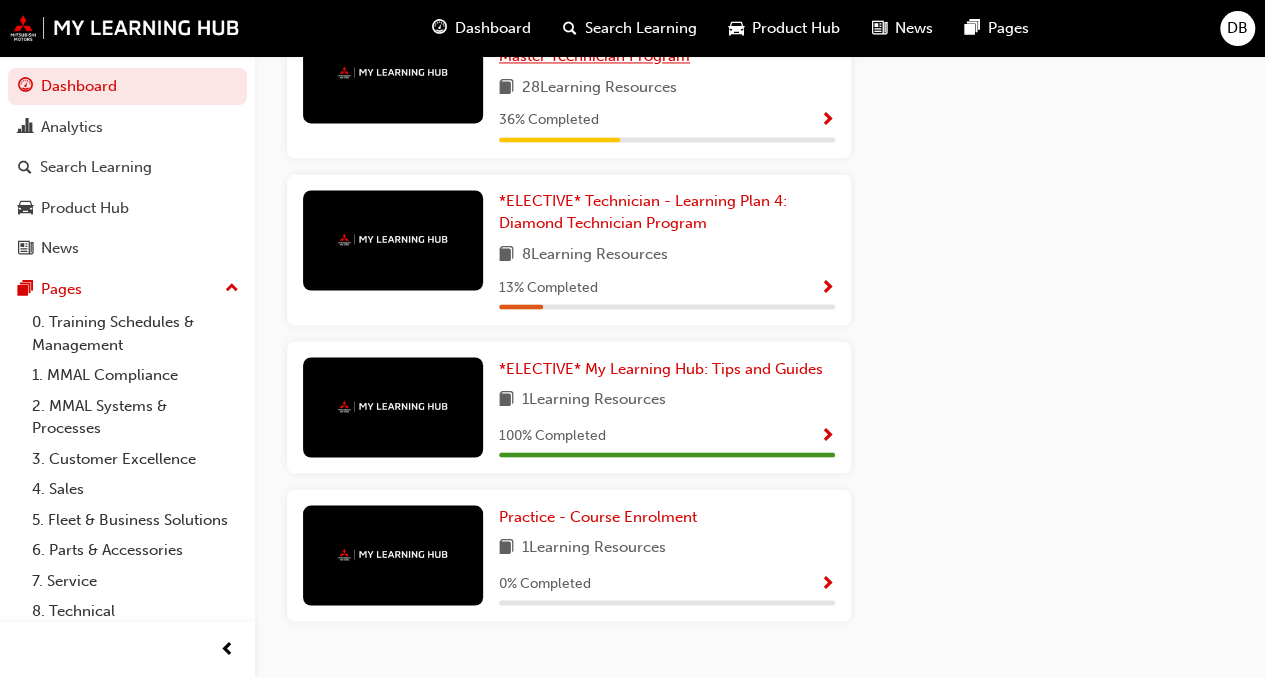 scroll, scrollTop: 1632, scrollLeft: 0, axis: vertical 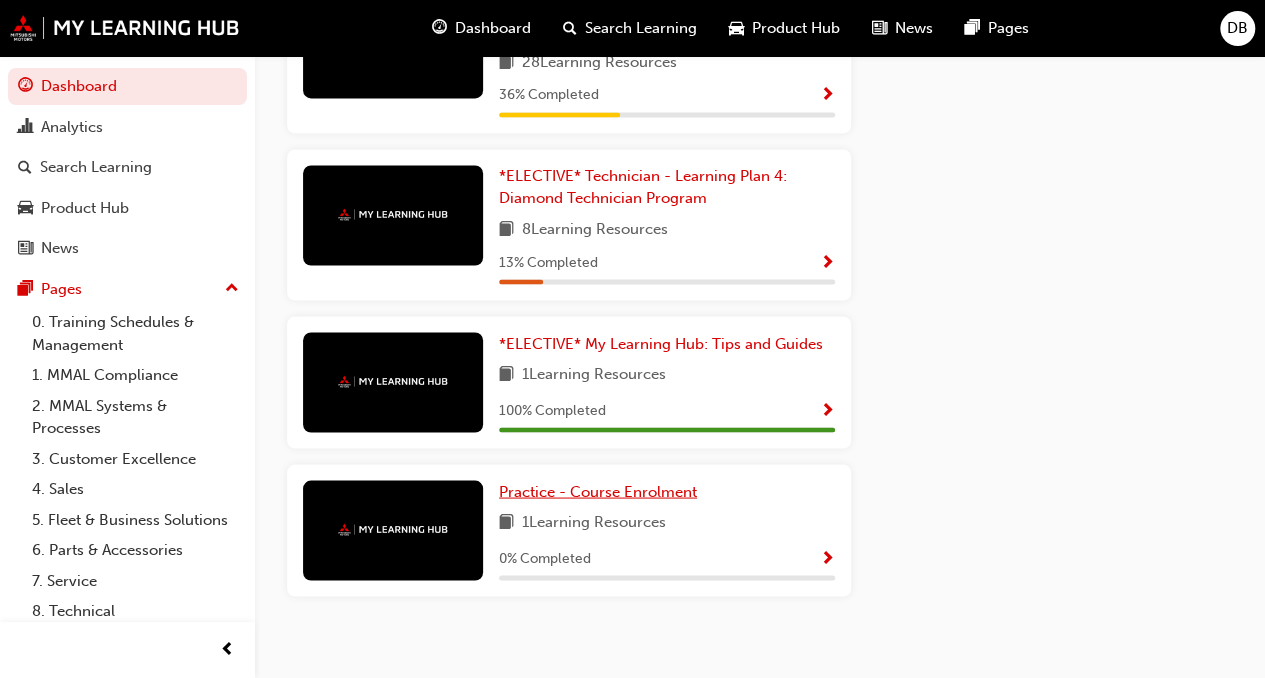 click on "Practice - Course Enrolment" at bounding box center [598, 491] 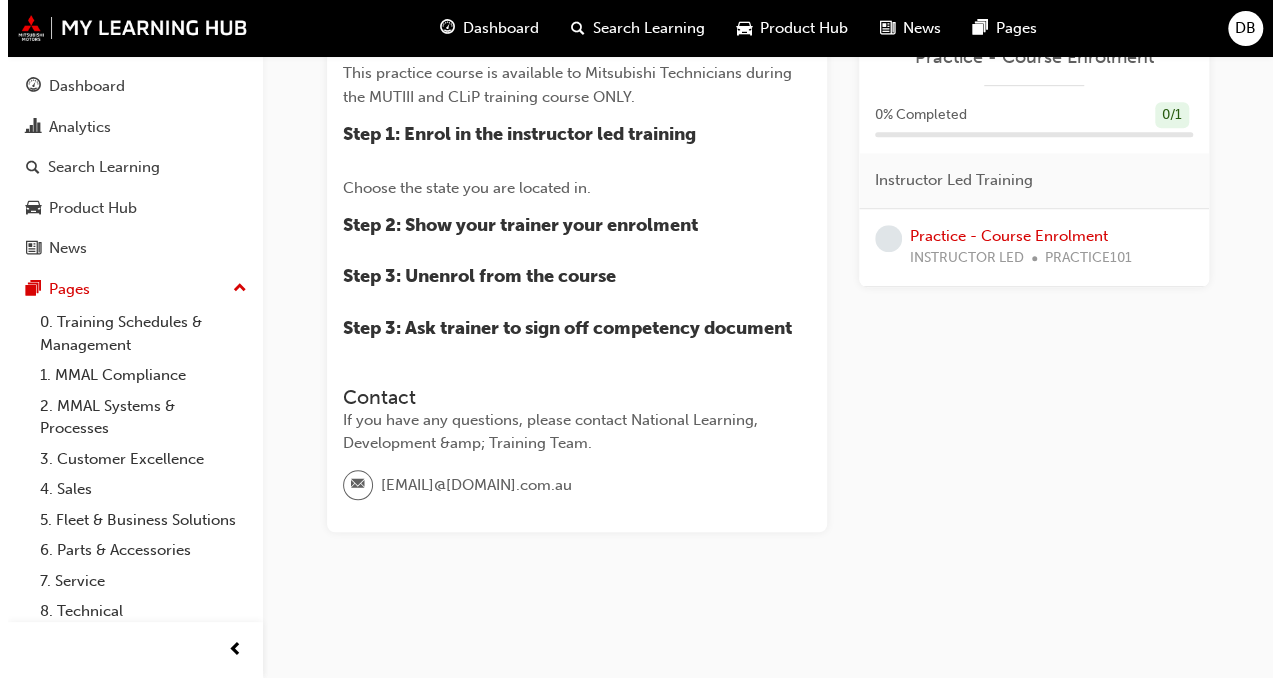 scroll, scrollTop: 0, scrollLeft: 0, axis: both 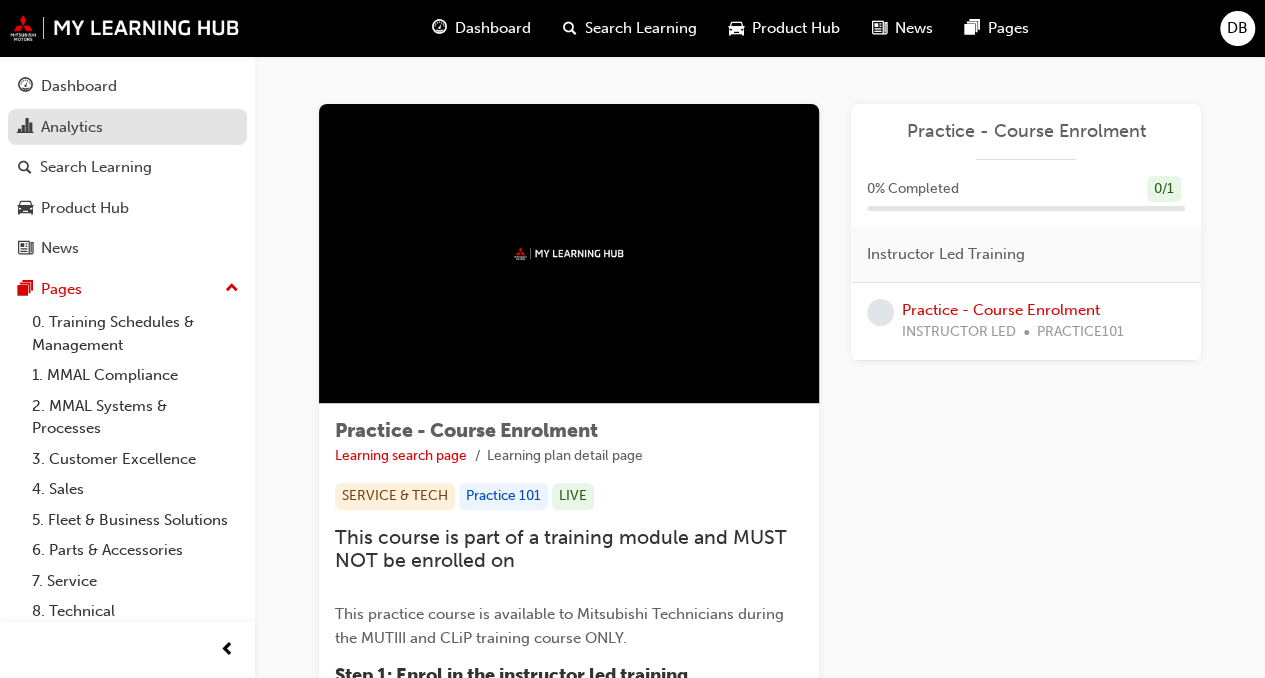 click on "Analytics" at bounding box center [72, 127] 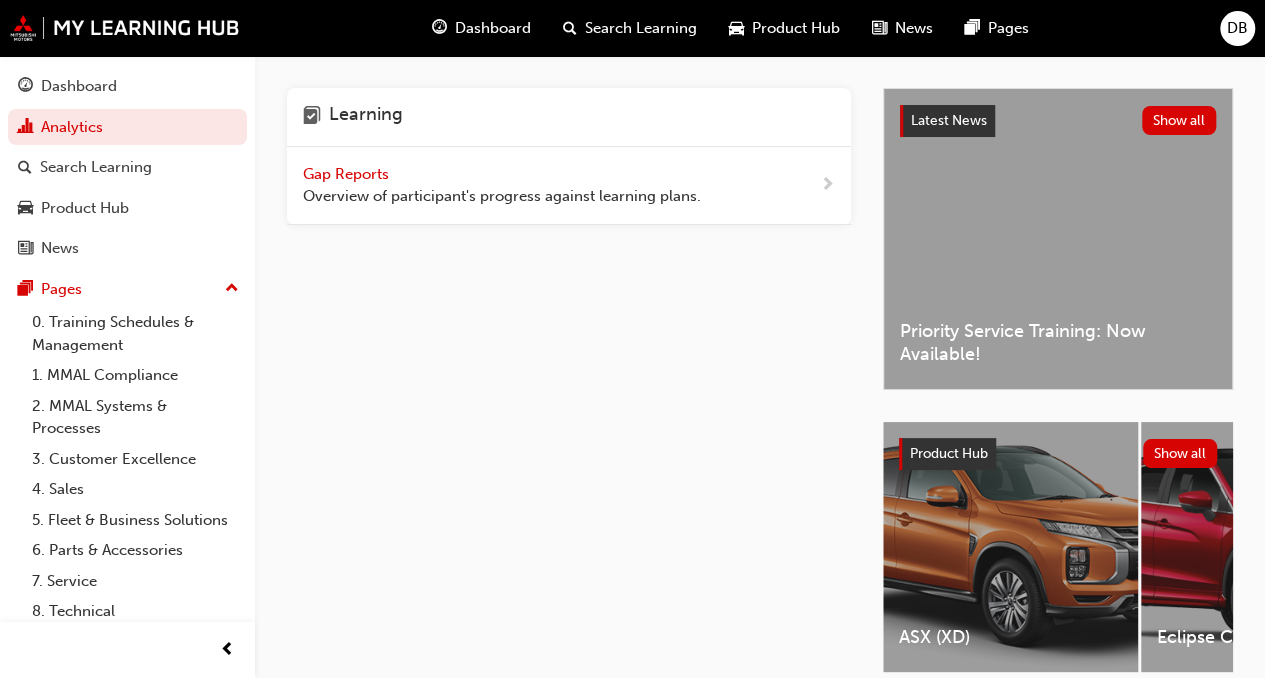 click on "Gap Reports   Overview of participant's progress against learning plans." at bounding box center [502, 185] 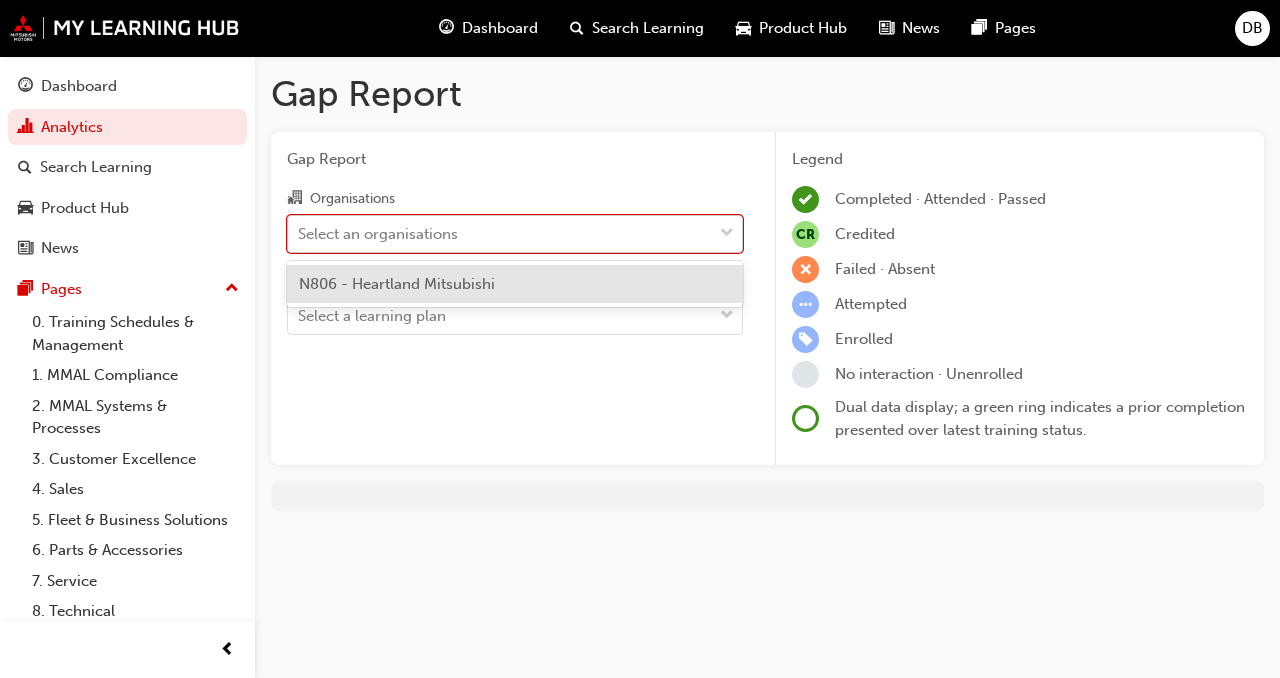 click on "Select an organisations" at bounding box center [500, 233] 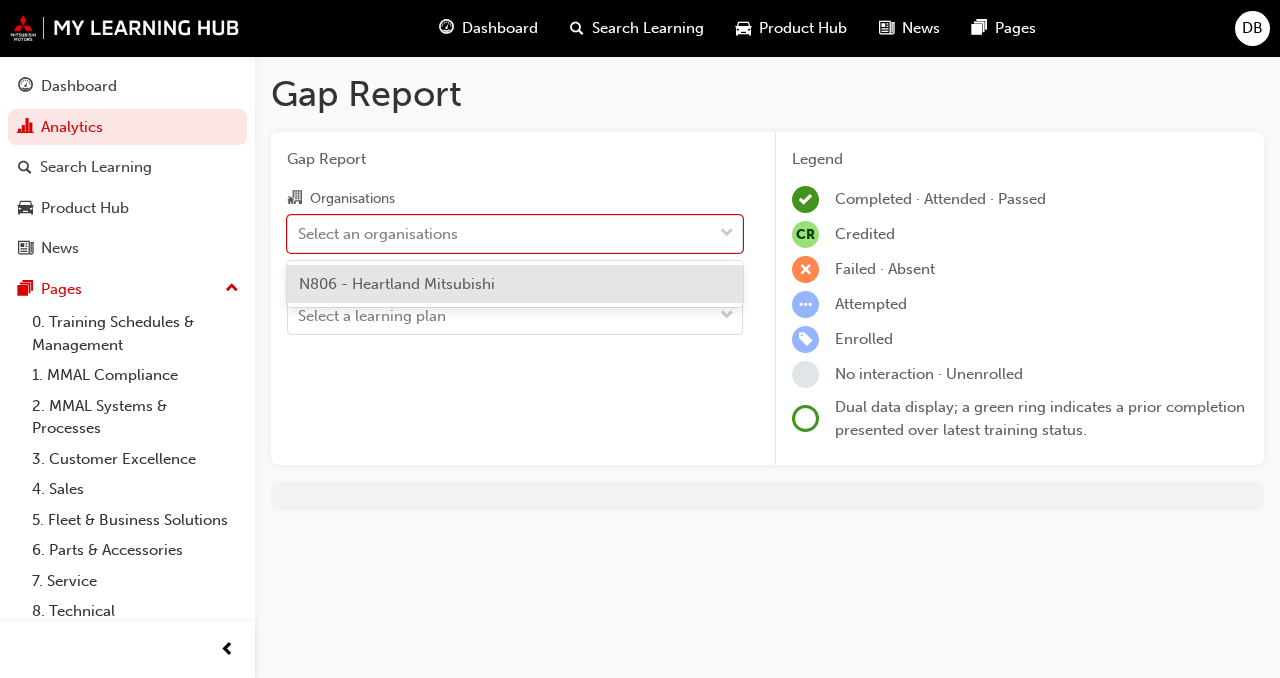 click on "N806 - Heartland Mitsubishi" at bounding box center (515, 284) 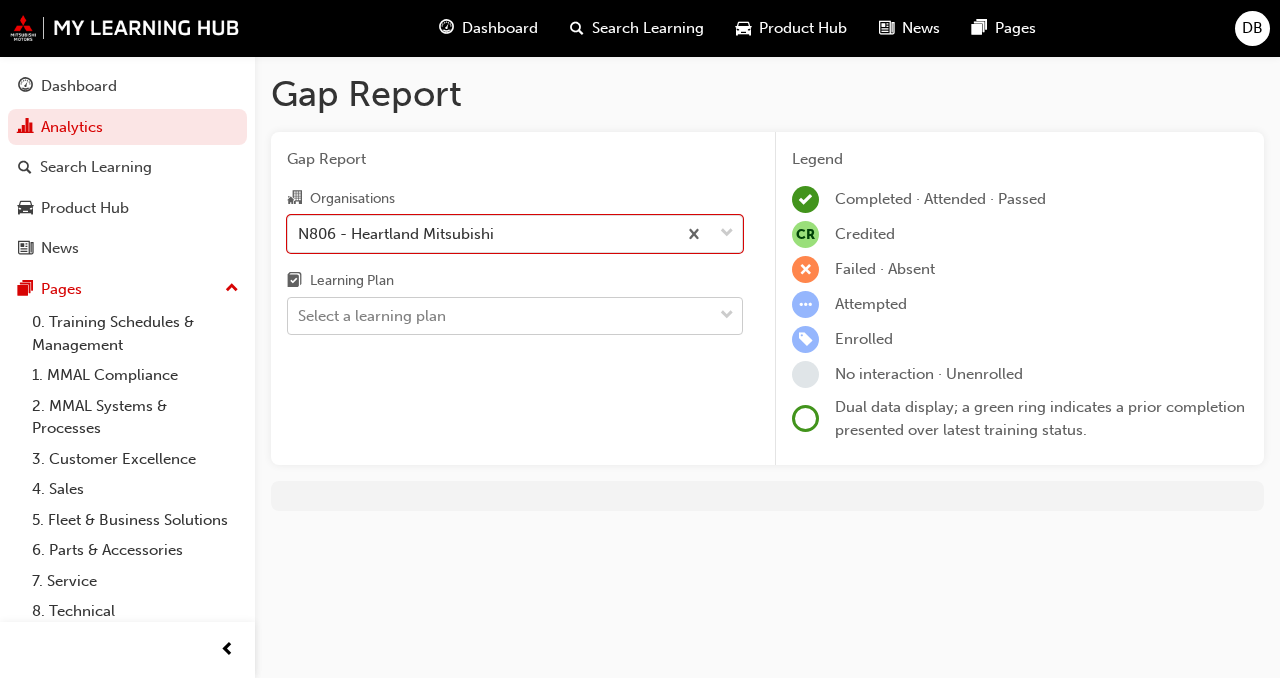 click at bounding box center [727, 316] 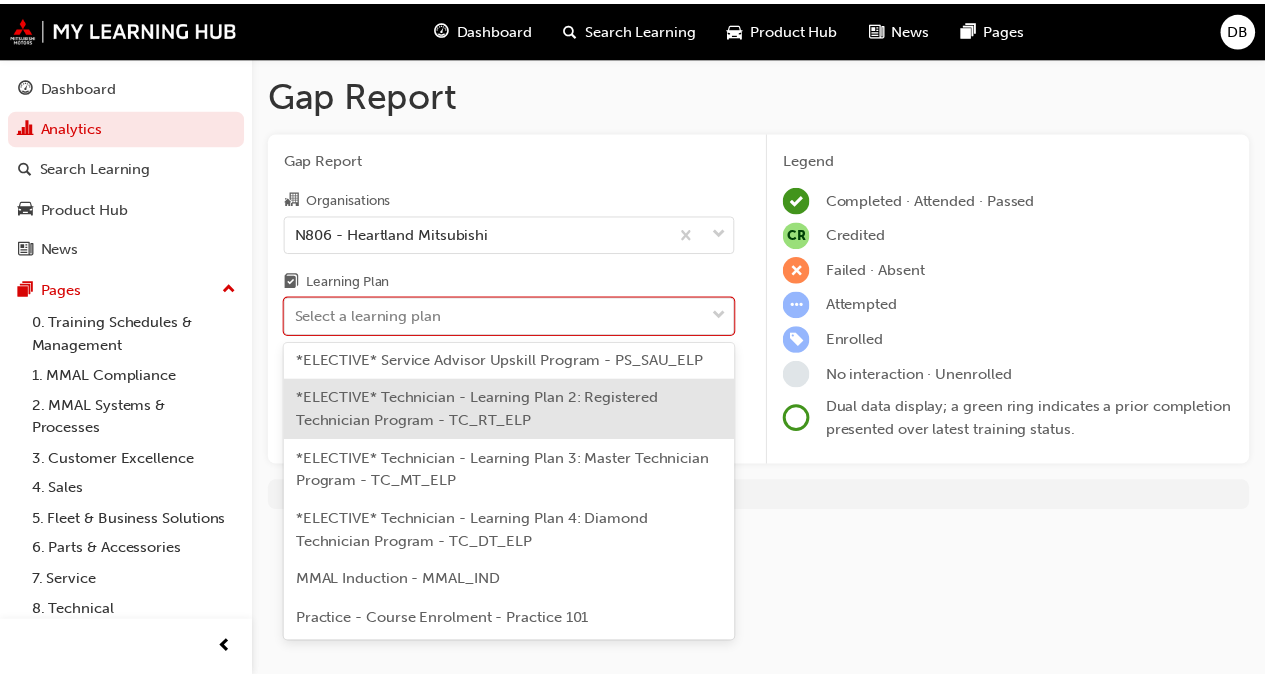scroll, scrollTop: 1316, scrollLeft: 0, axis: vertical 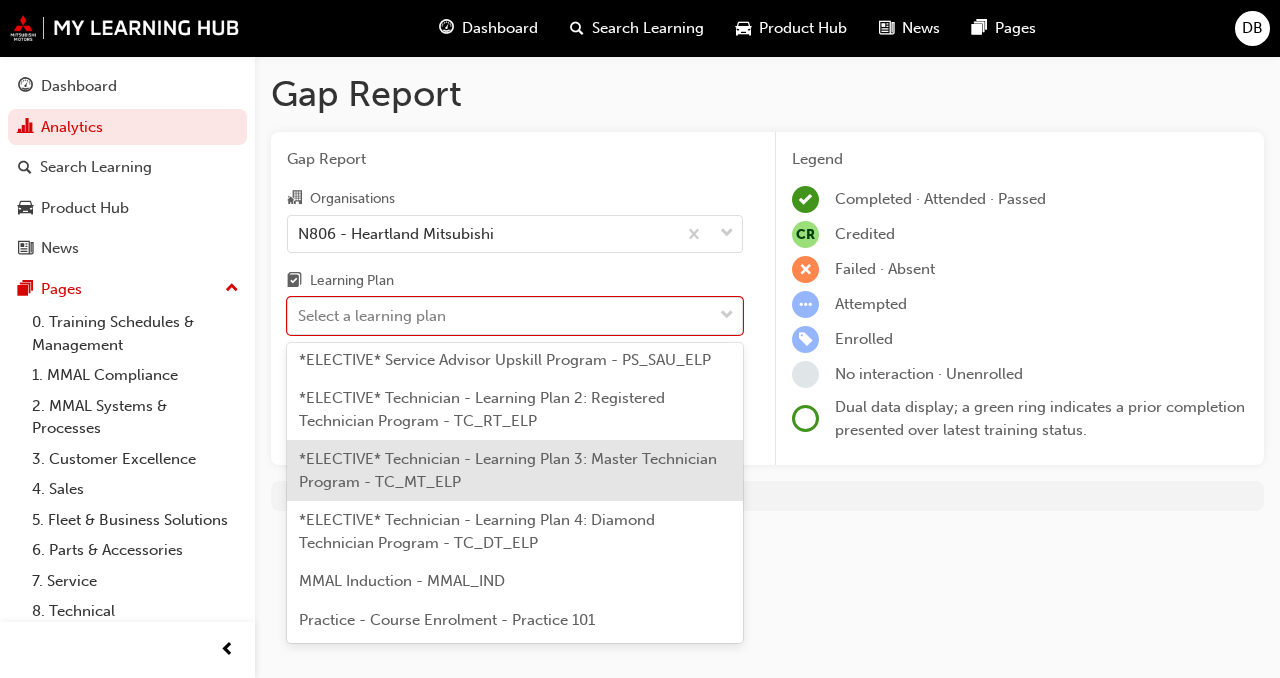 click on "*ELECTIVE* Technician - Learning Plan 3: Master Technician Program  - TC_MT_ELP" at bounding box center [508, 470] 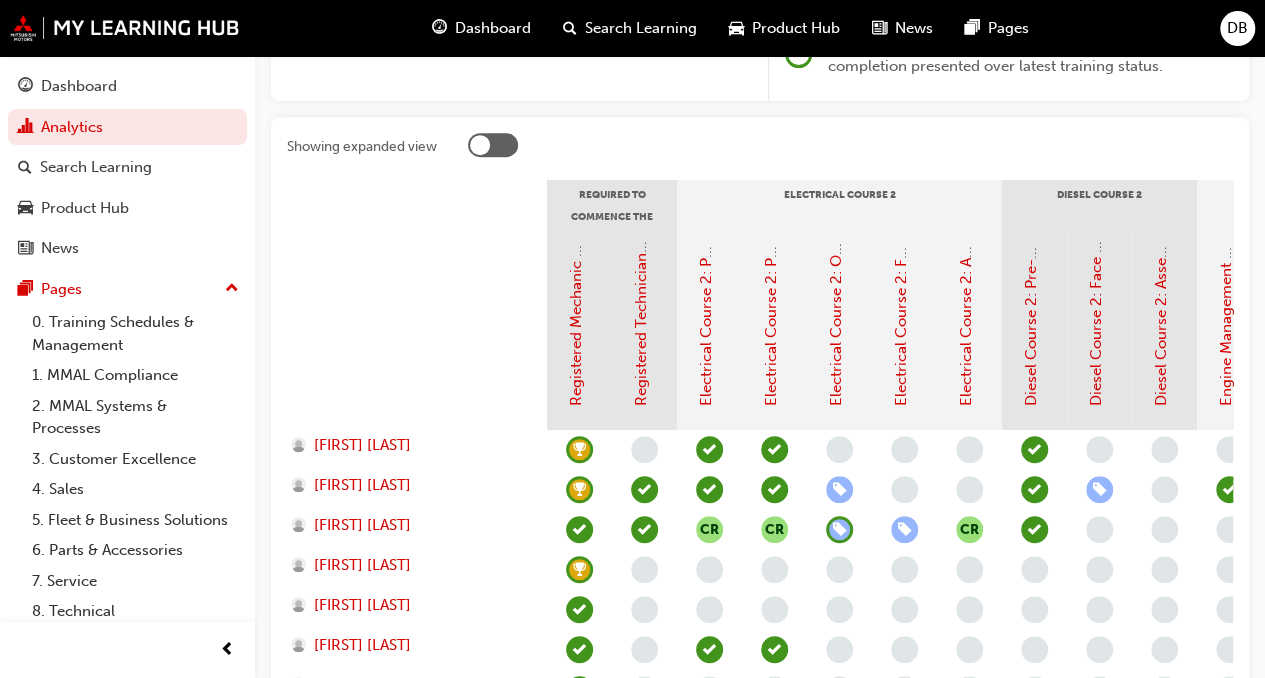 scroll, scrollTop: 377, scrollLeft: 0, axis: vertical 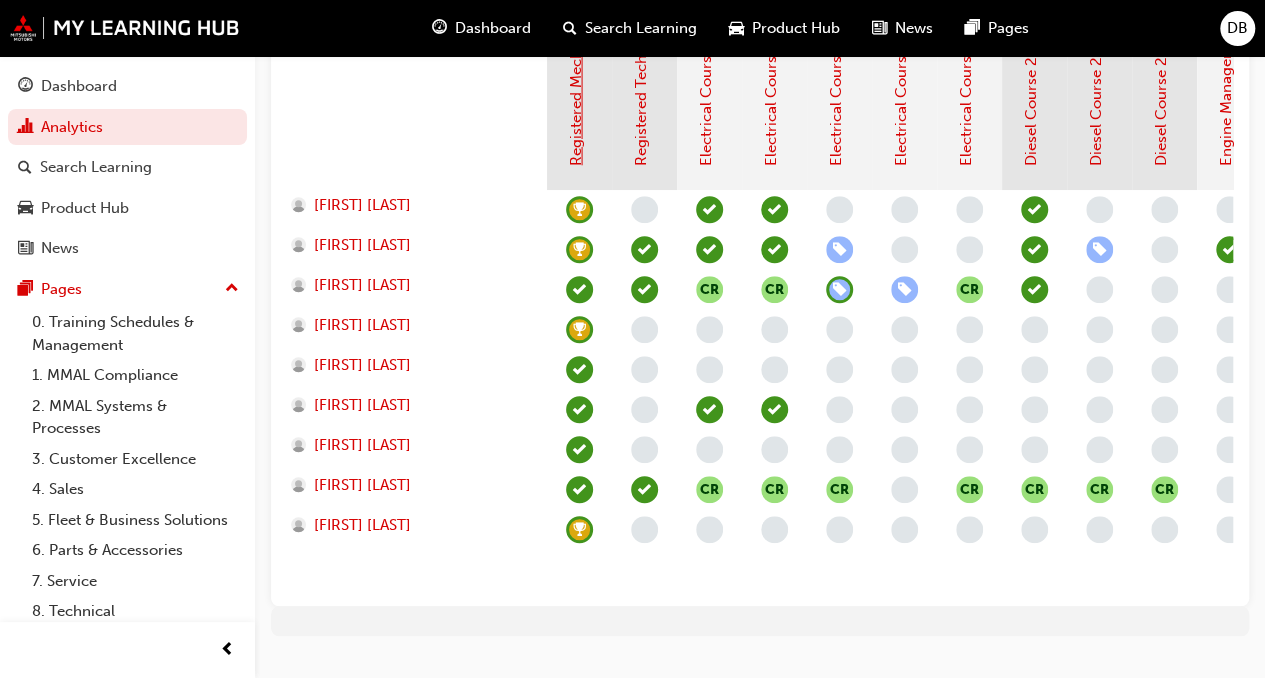click on "Registered Mechanic Qualification Status" at bounding box center [576, 23] 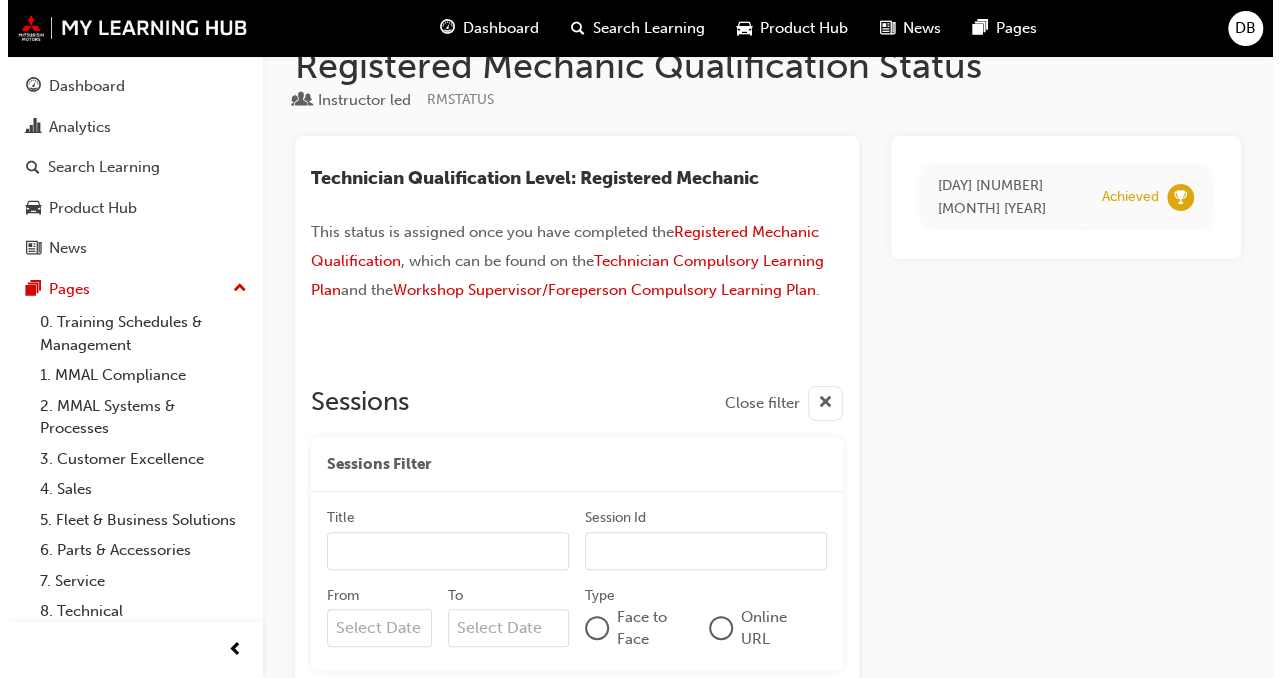 scroll, scrollTop: 0, scrollLeft: 0, axis: both 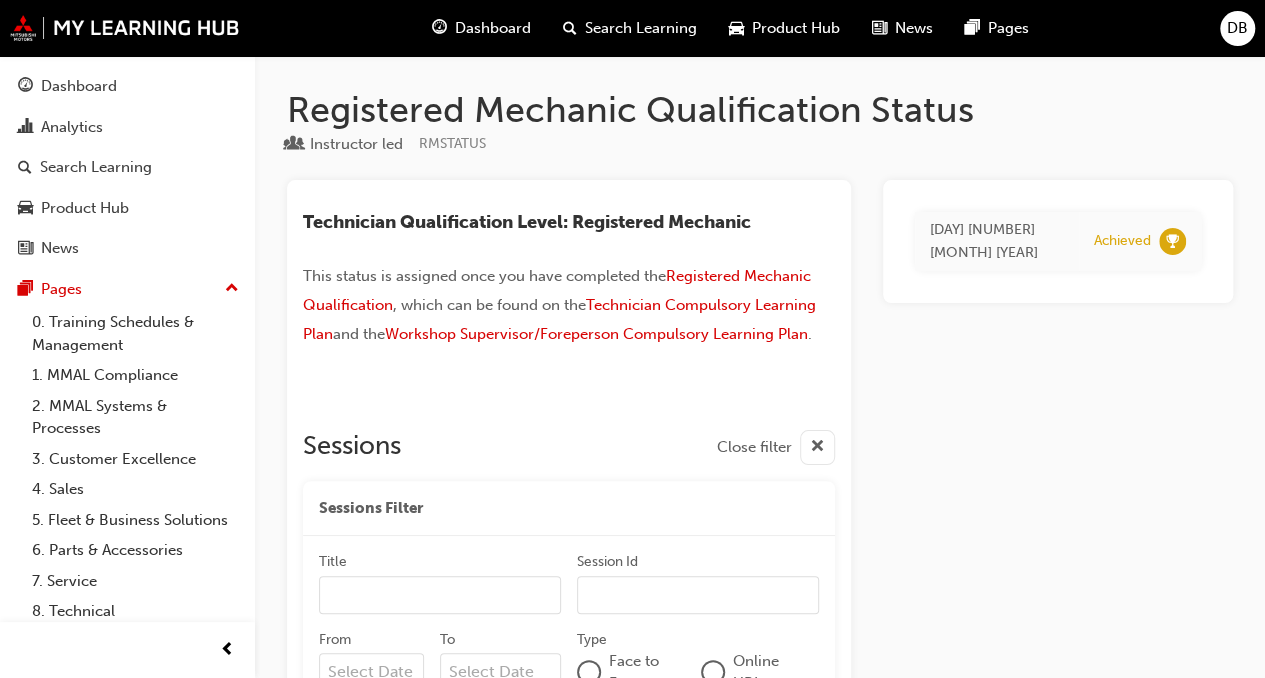 click at bounding box center [817, 447] 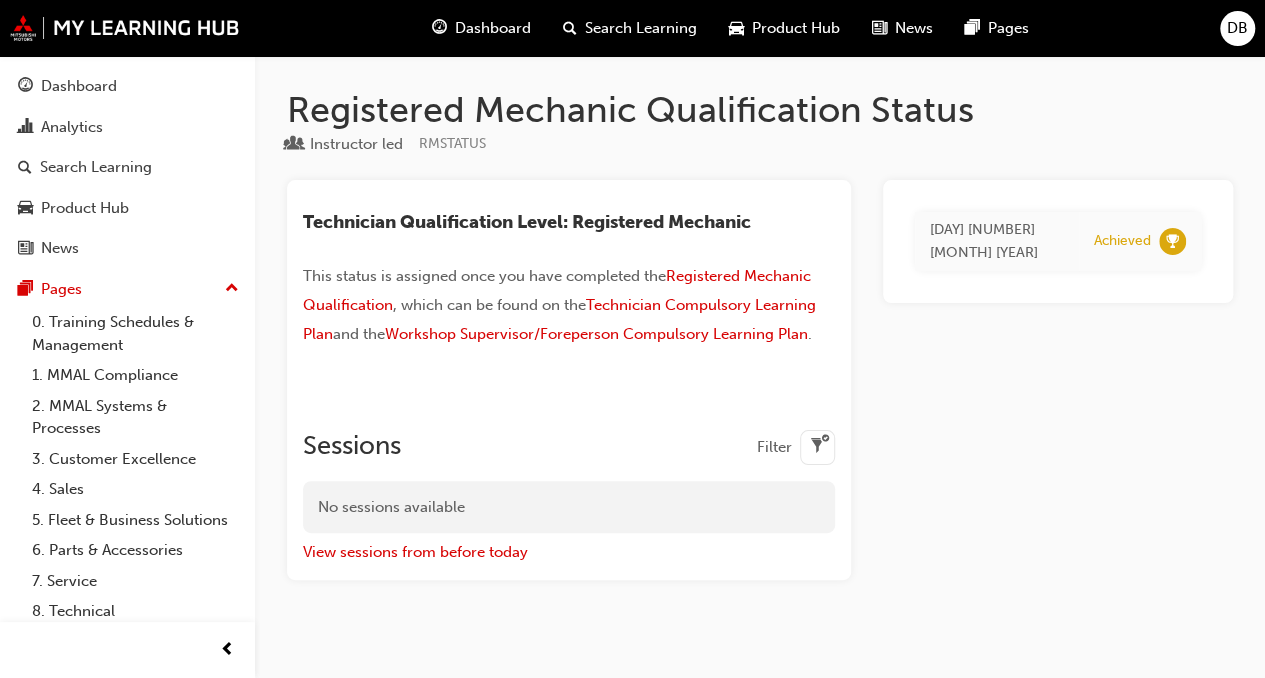 click on "Dashboard" at bounding box center [481, 28] 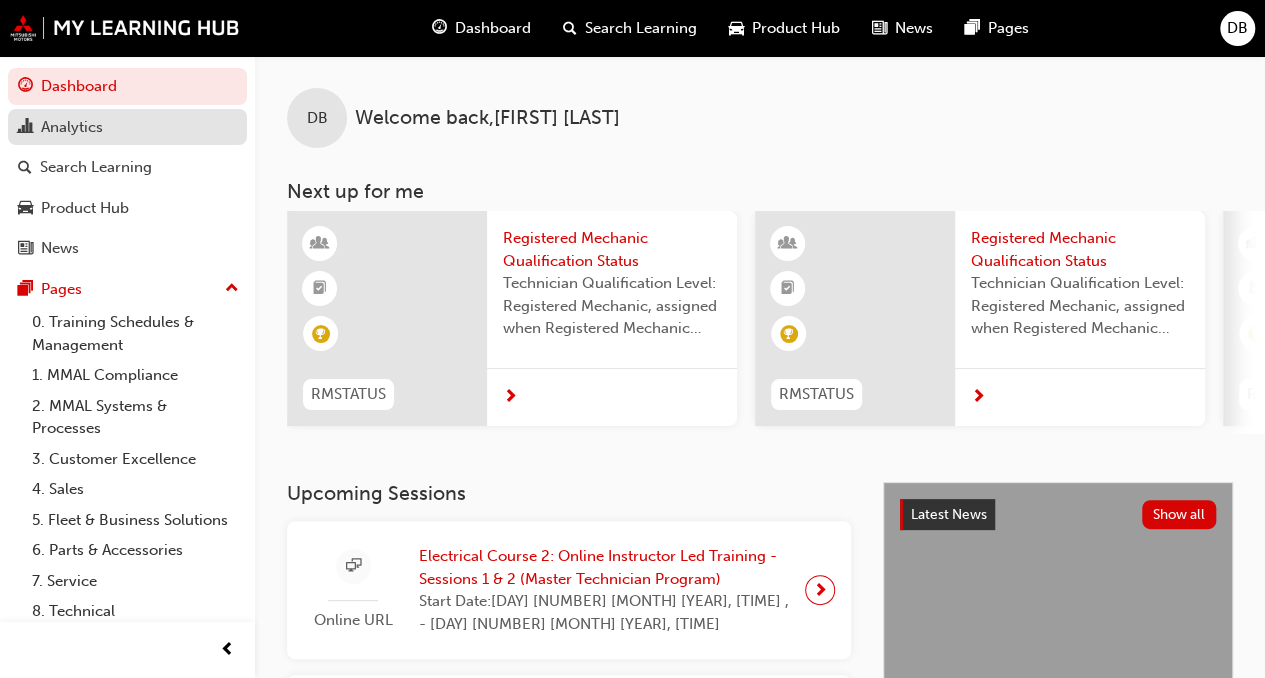 click on "Analytics" at bounding box center (72, 127) 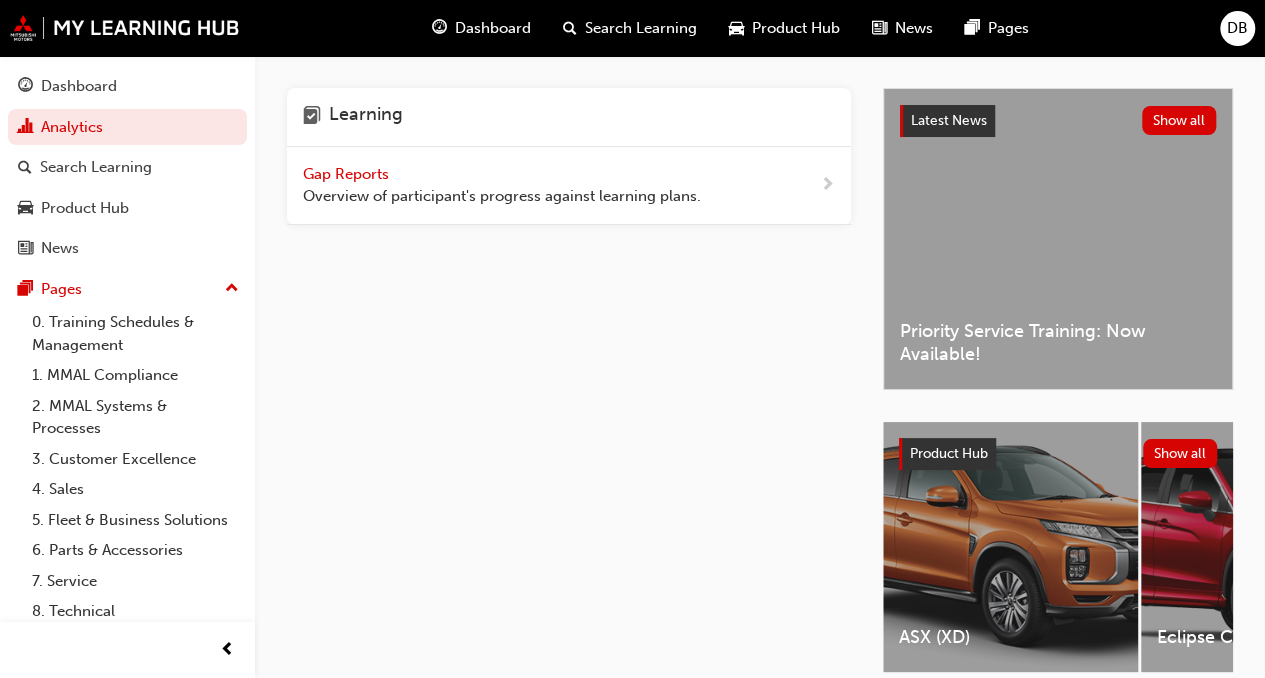 click on "Gap Reports   Overview of participant's progress against learning plans." at bounding box center (569, 186) 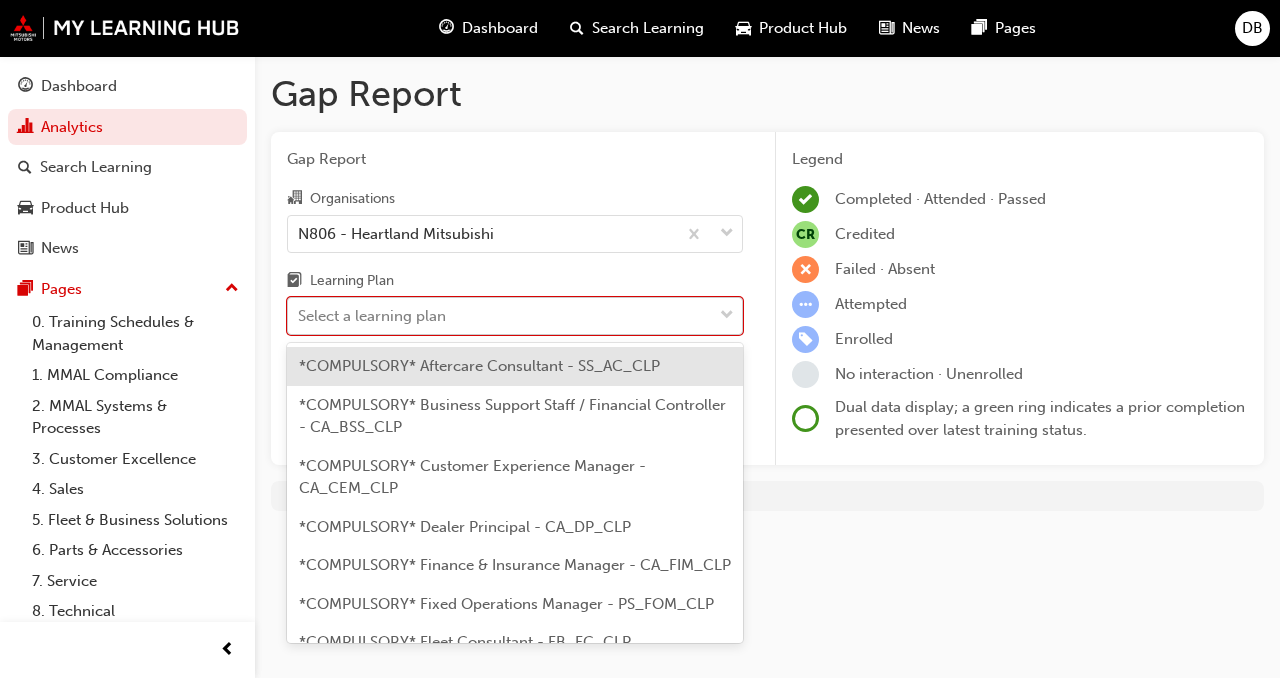 click on "Select a learning plan" at bounding box center (500, 316) 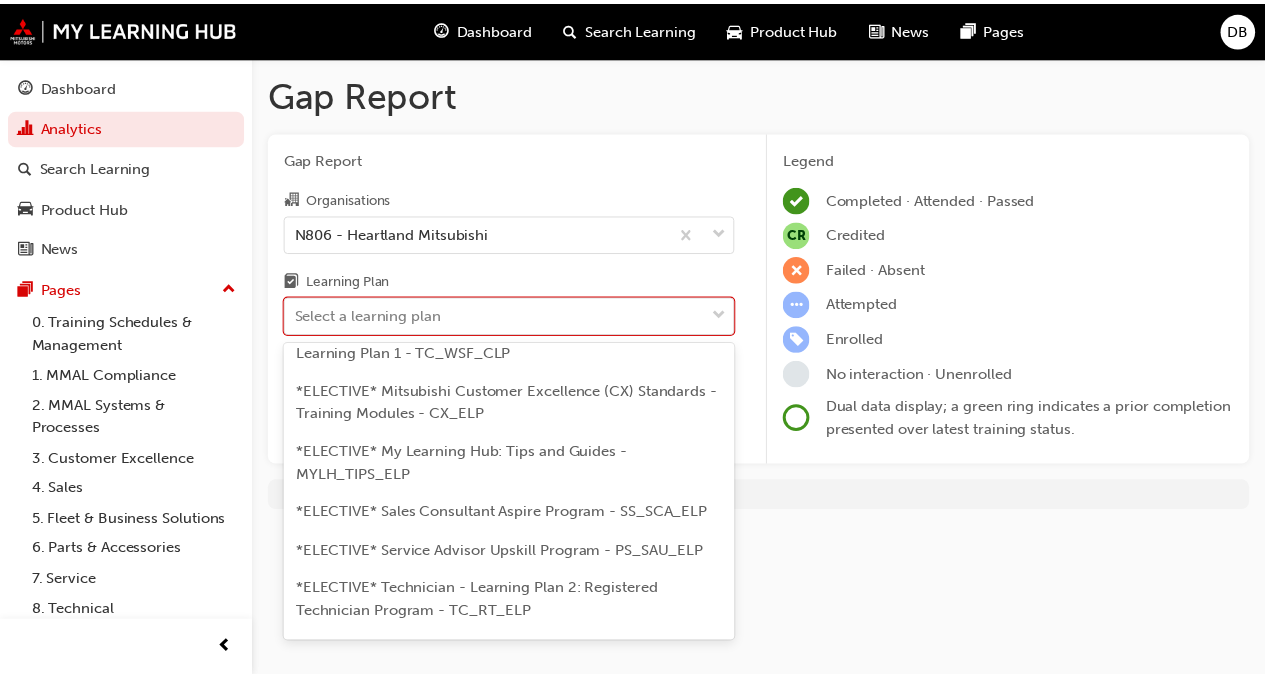 scroll, scrollTop: 1083, scrollLeft: 0, axis: vertical 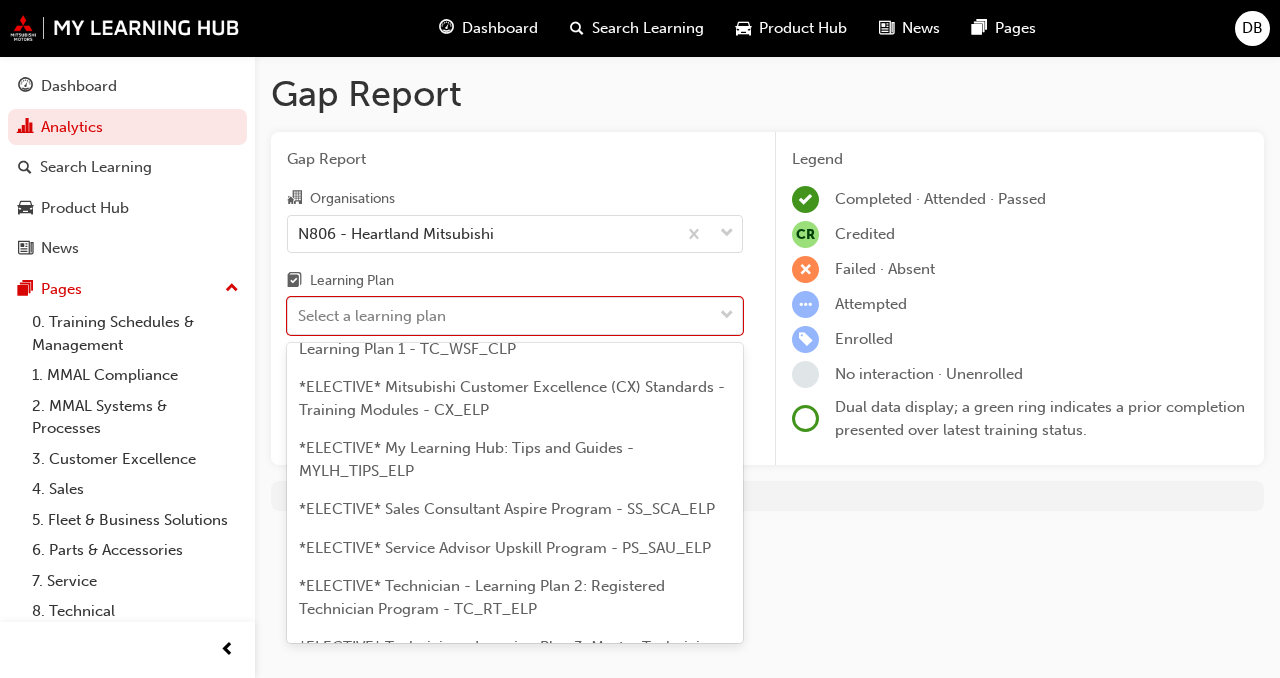 click on "*COMPULSORY* Workshop Supervisor / Foreperson - Learning Plan 1 - TC_WSF_CLP" at bounding box center [486, 337] 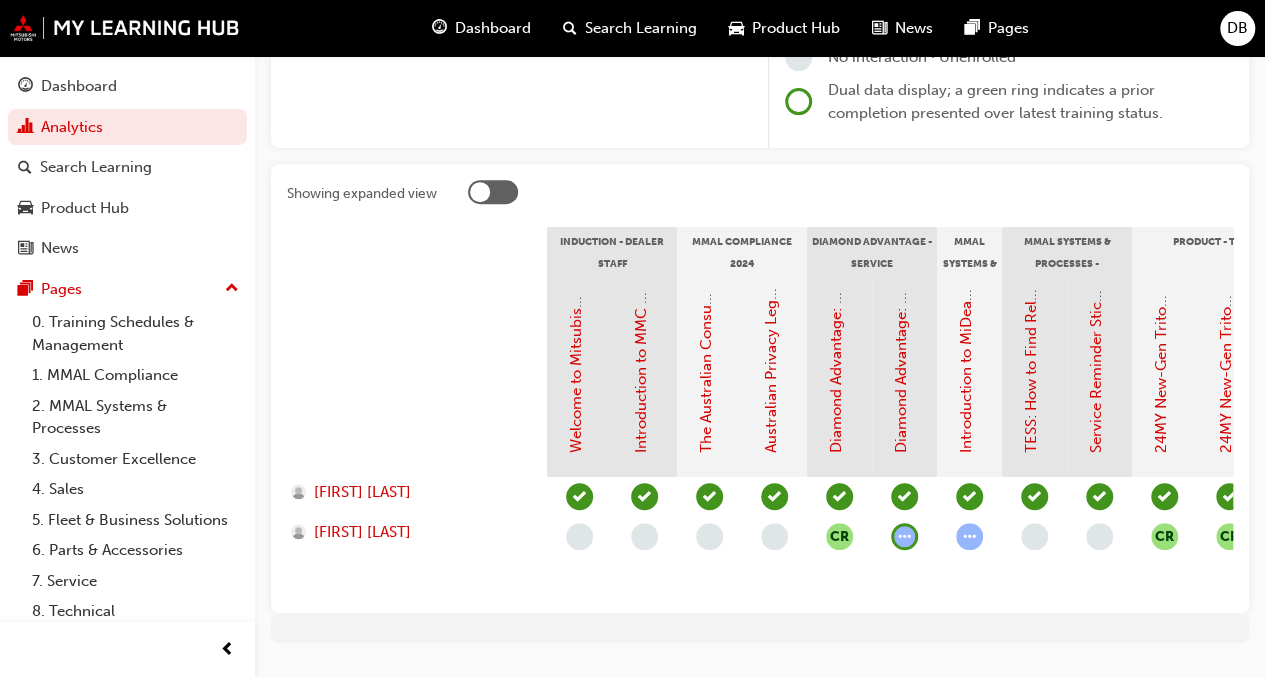 scroll, scrollTop: 318, scrollLeft: 0, axis: vertical 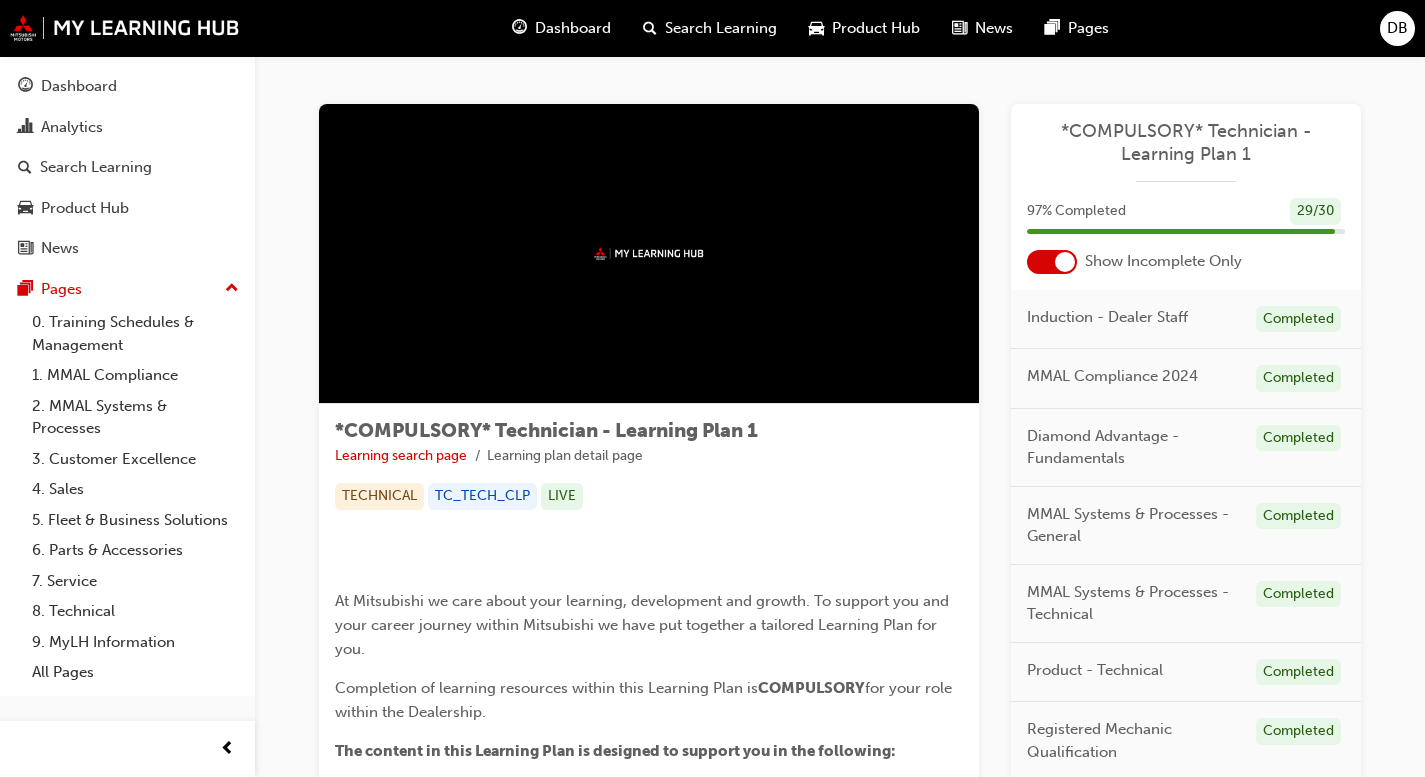 click on "Search Learning" at bounding box center [721, 28] 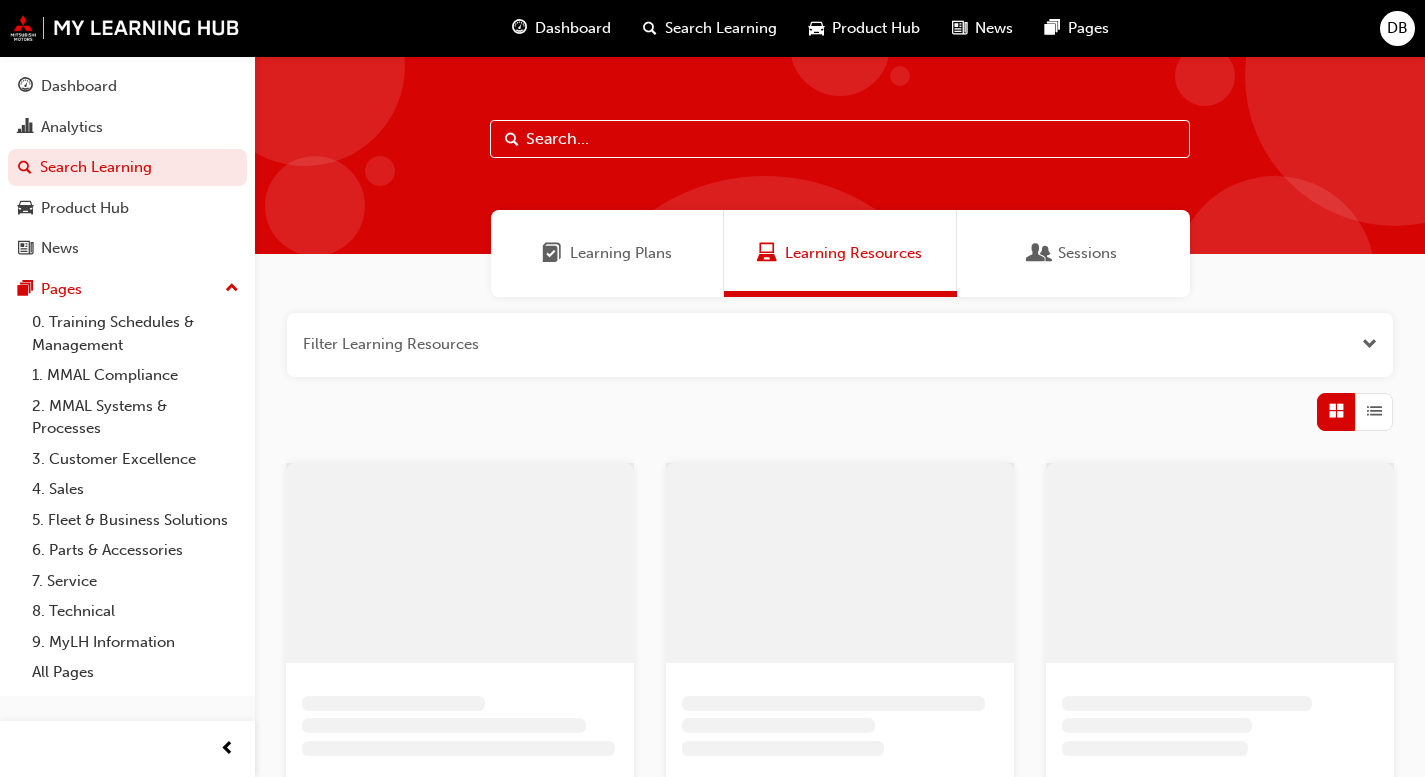 click at bounding box center [840, 139] 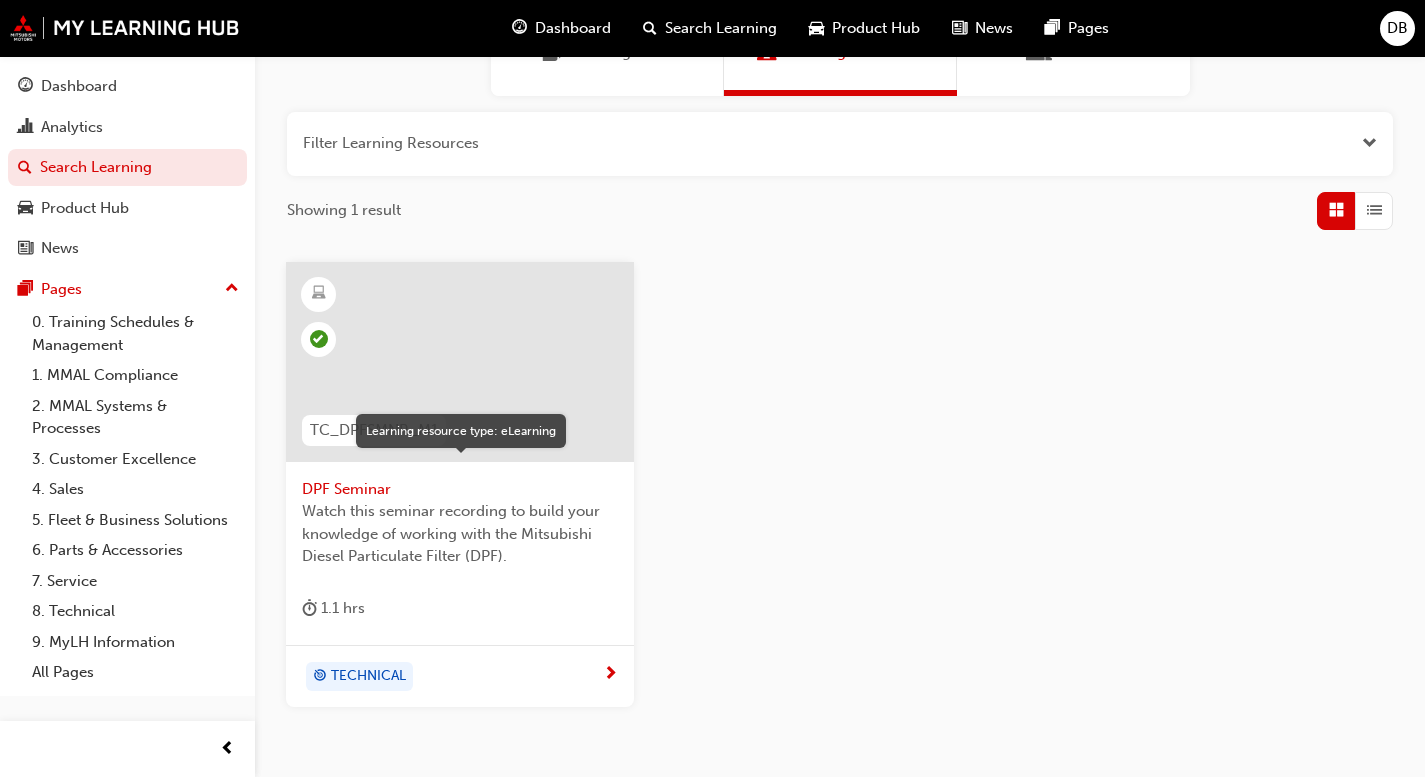 scroll, scrollTop: 202, scrollLeft: 0, axis: vertical 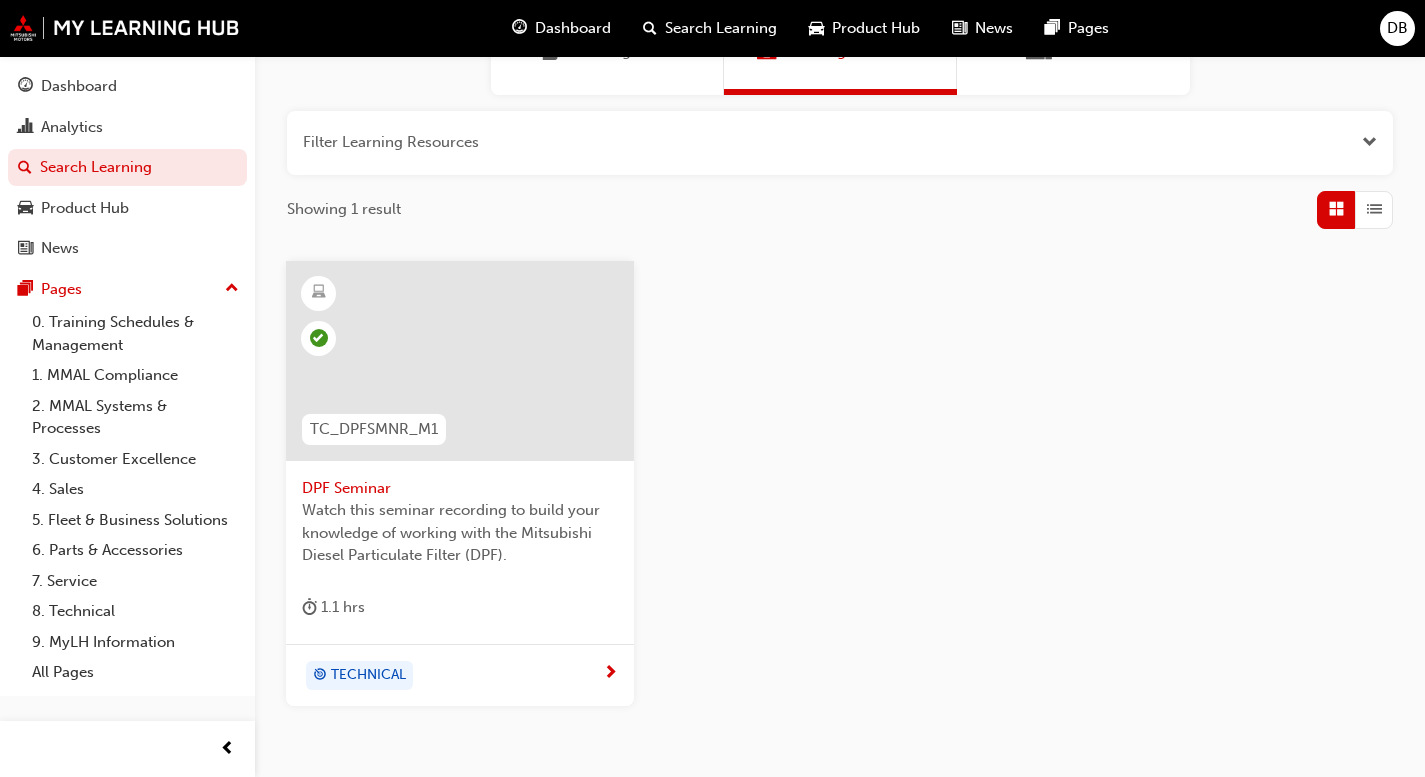 type on "dpf" 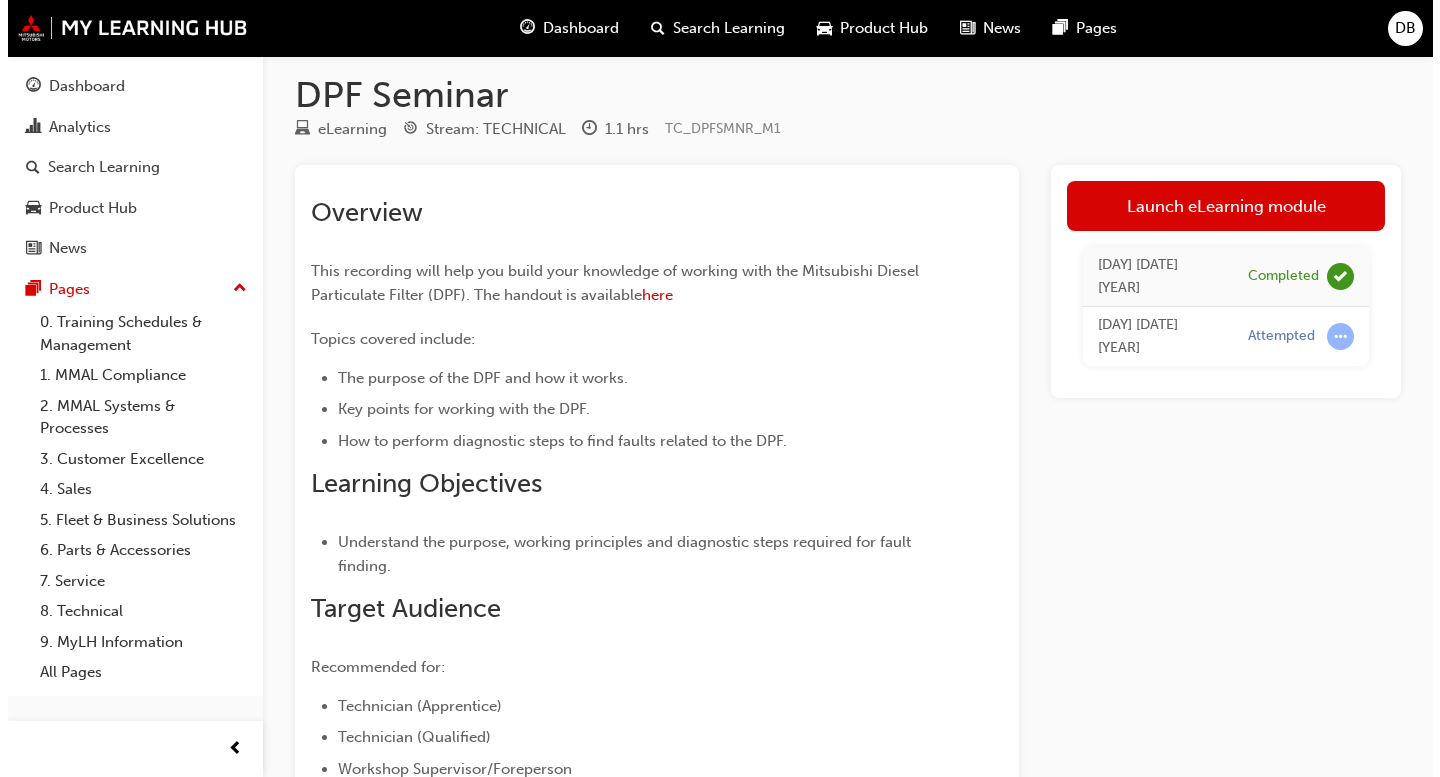 scroll, scrollTop: 0, scrollLeft: 0, axis: both 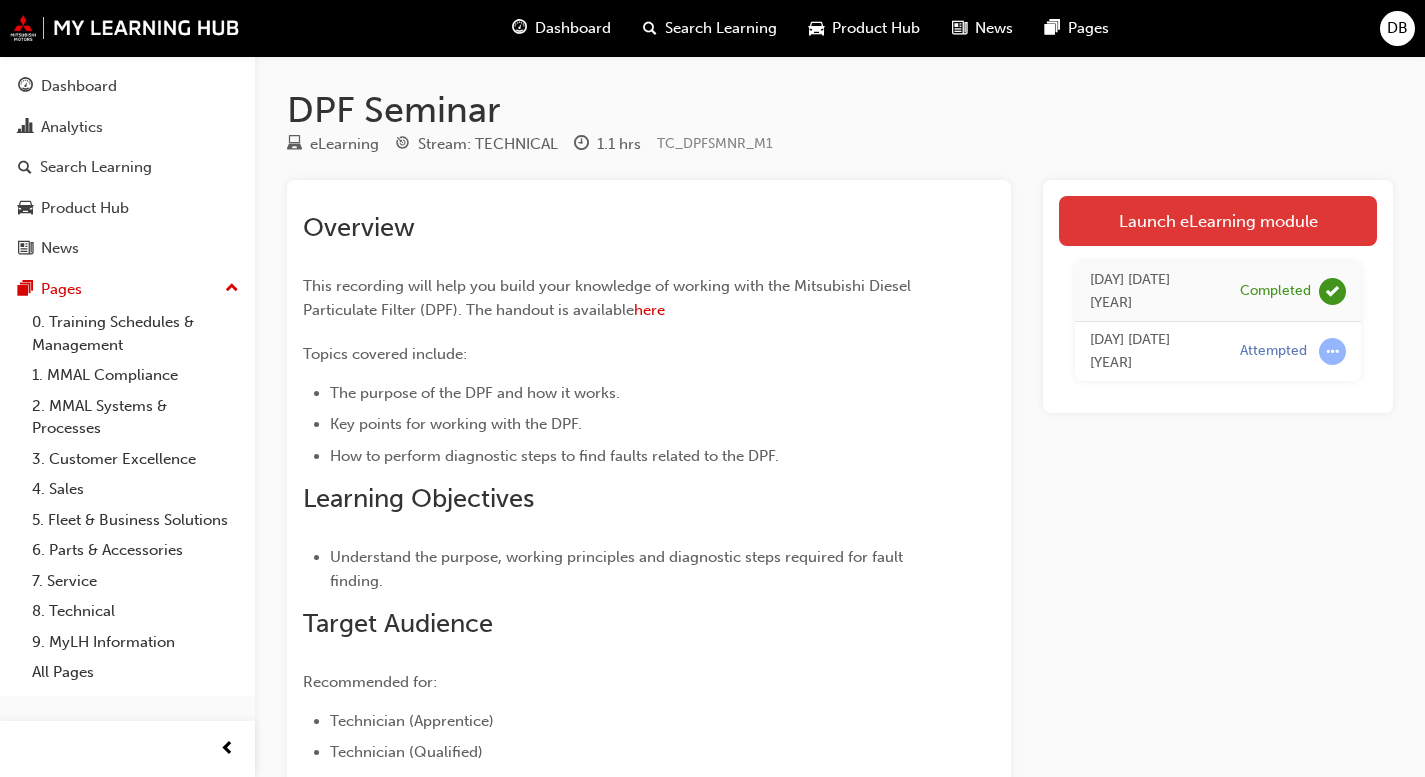 click on "Launch eLearning module" at bounding box center (1218, 221) 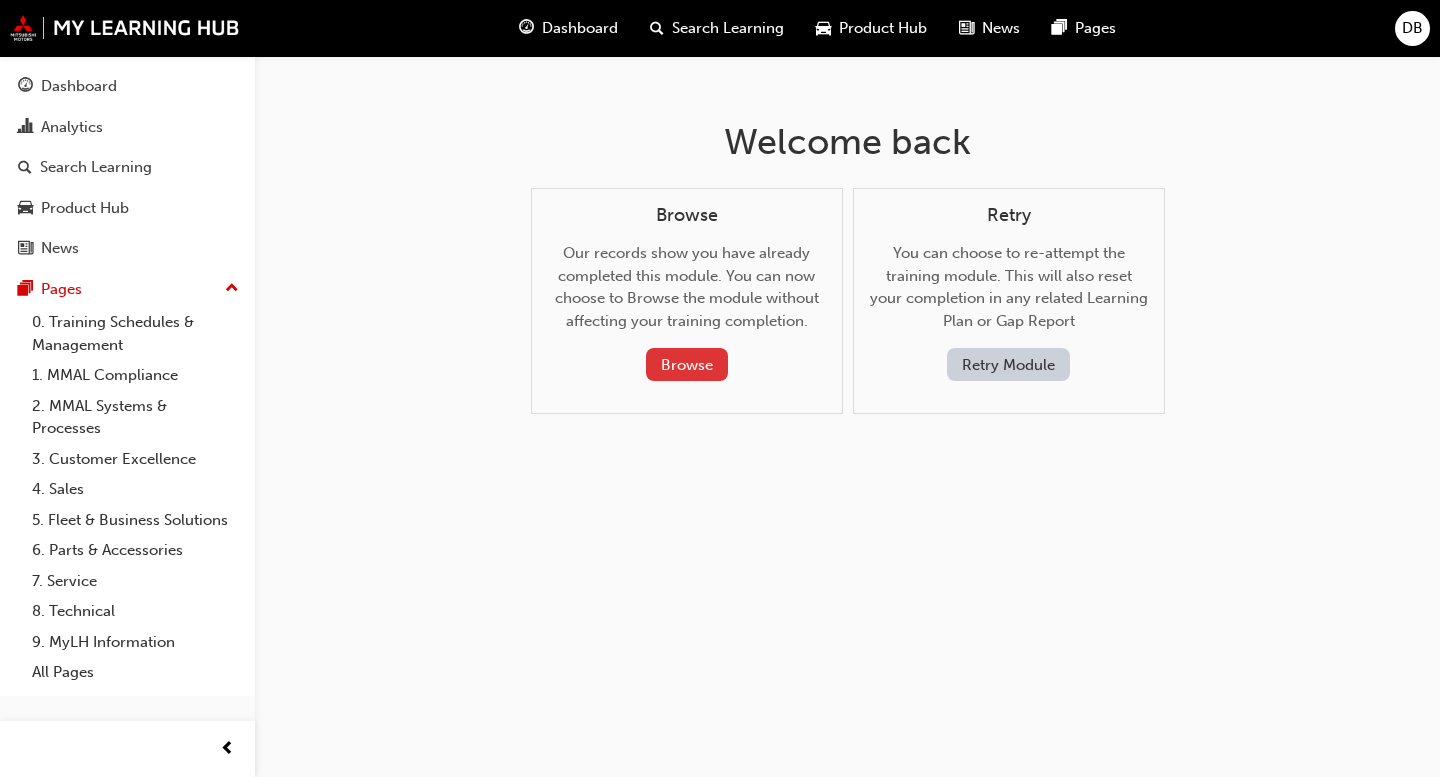 click on "Browse" at bounding box center (687, 364) 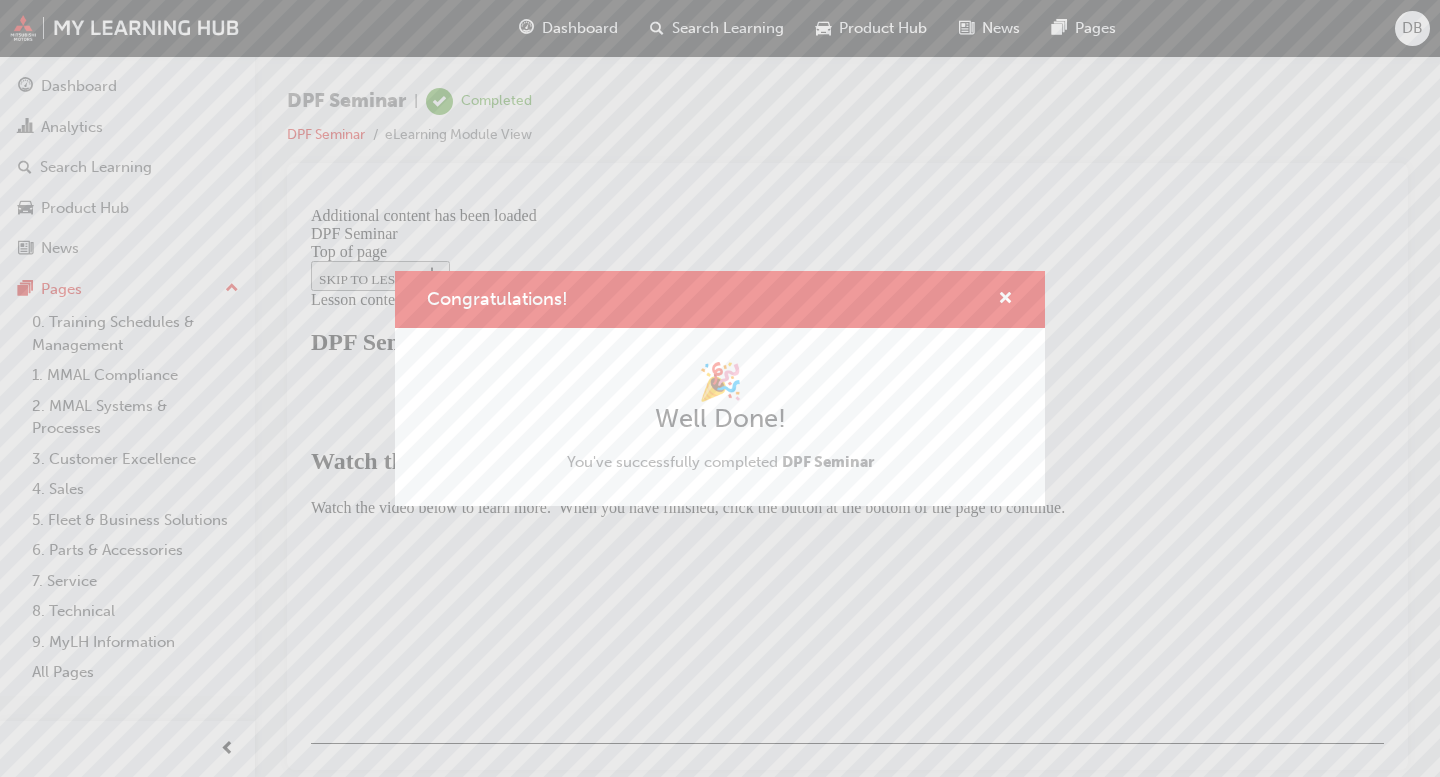 scroll, scrollTop: 0, scrollLeft: 0, axis: both 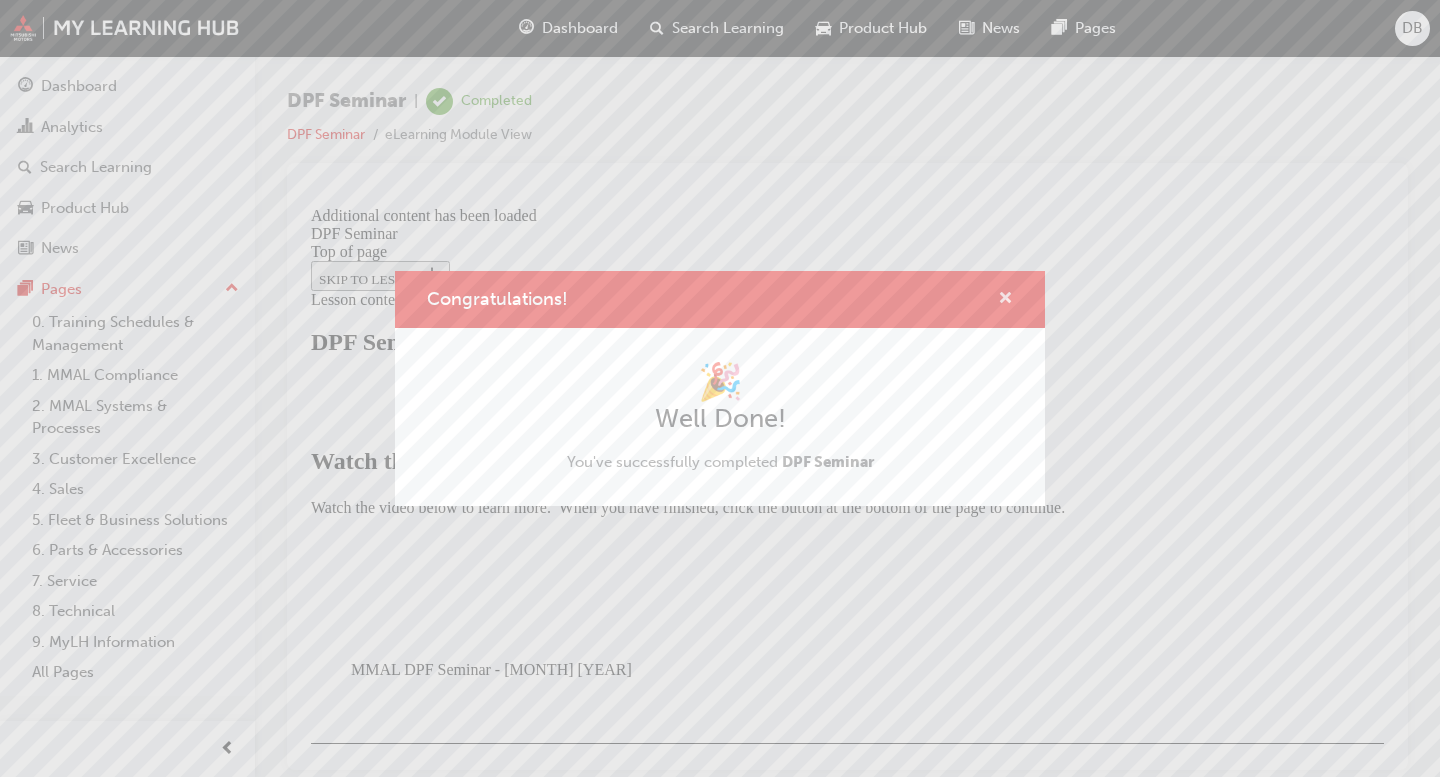 click at bounding box center [1005, 300] 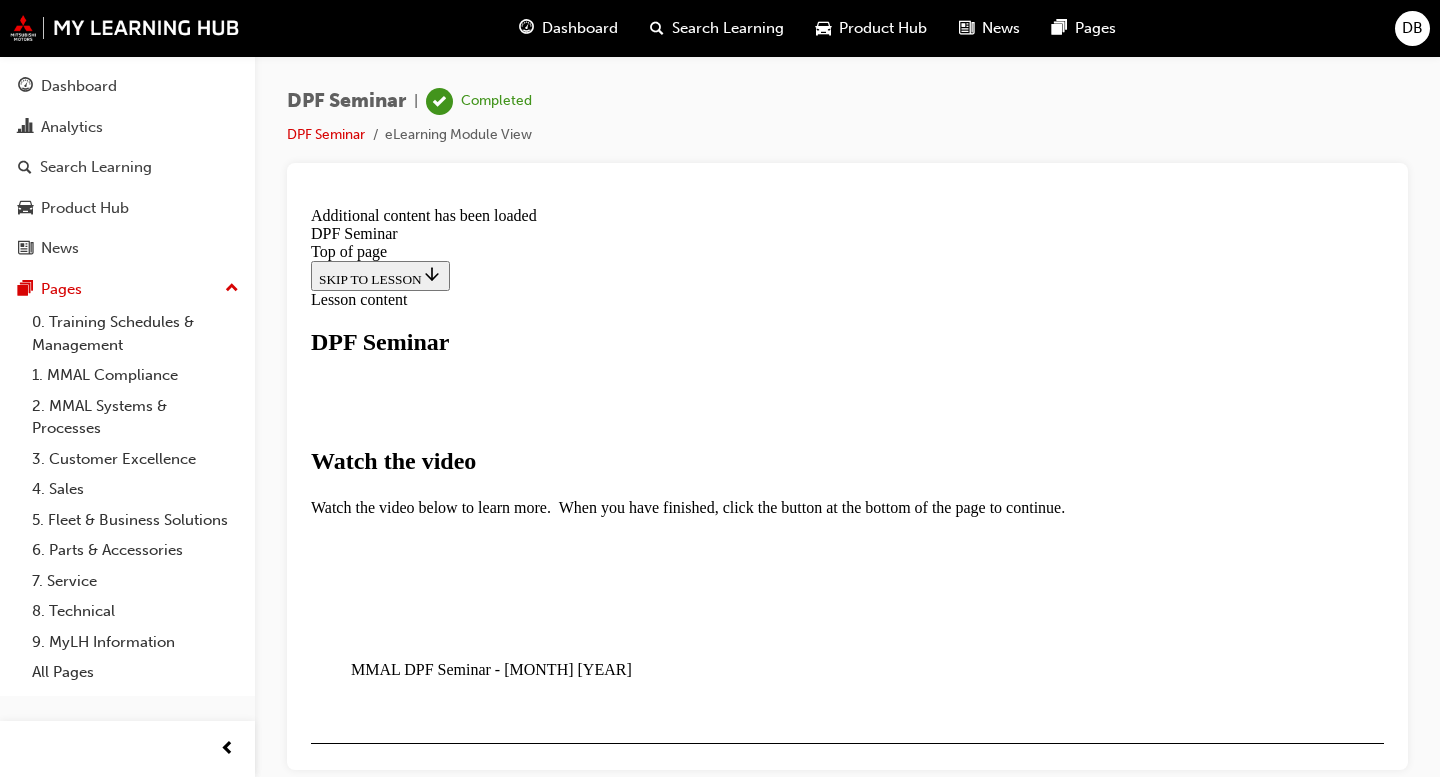 scroll, scrollTop: 1096, scrollLeft: 0, axis: vertical 